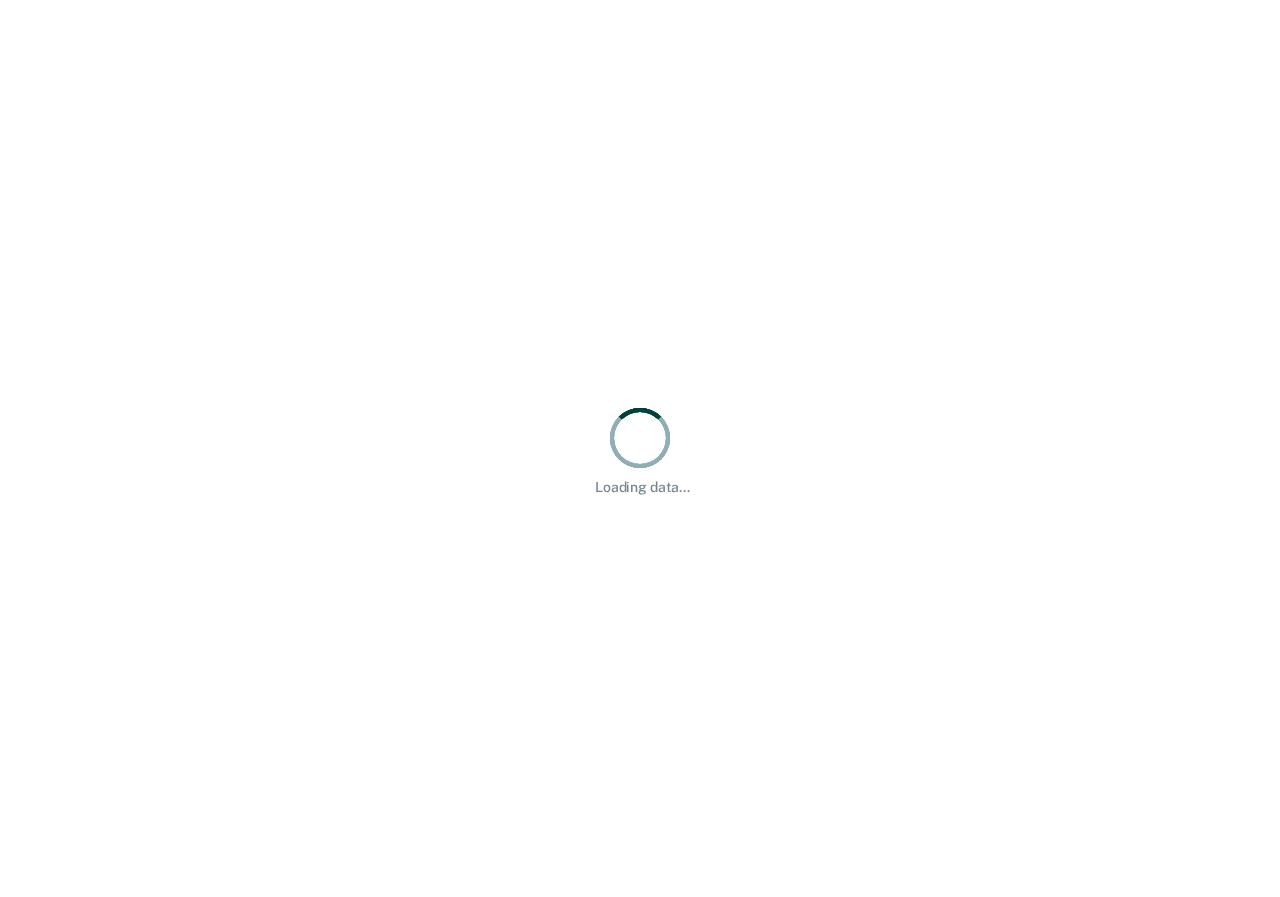 scroll, scrollTop: 0, scrollLeft: 0, axis: both 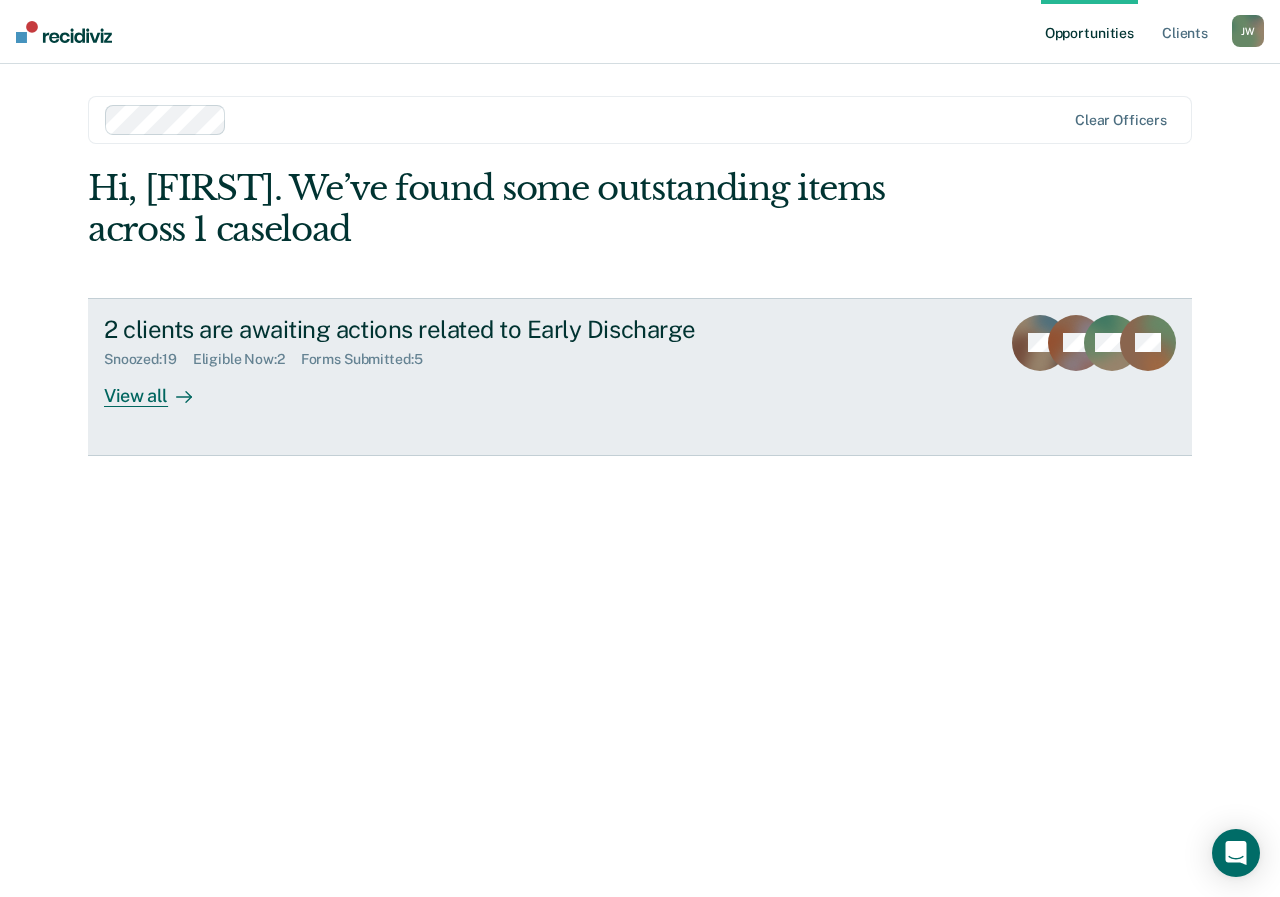 click on "View all" at bounding box center [160, 387] 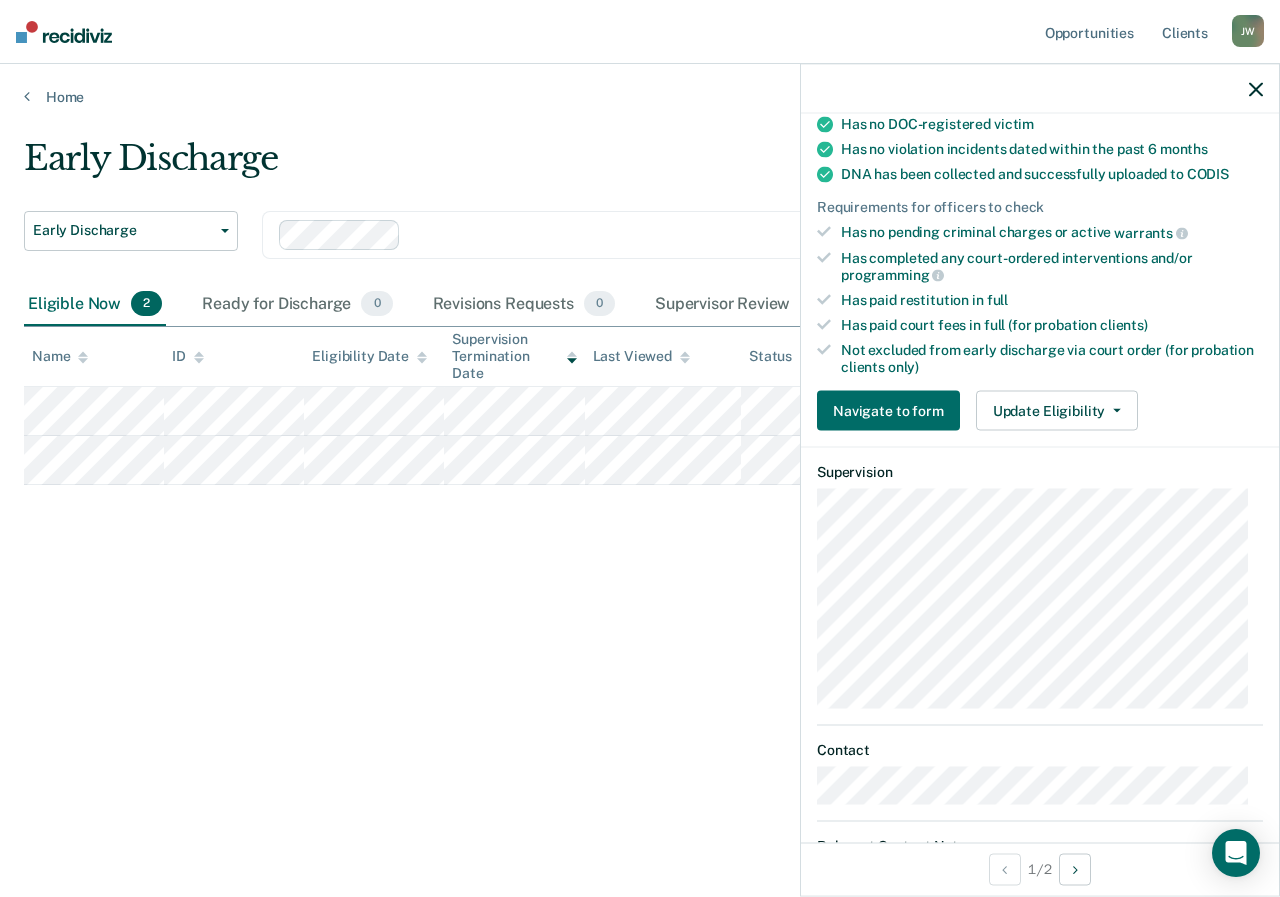 scroll, scrollTop: 400, scrollLeft: 0, axis: vertical 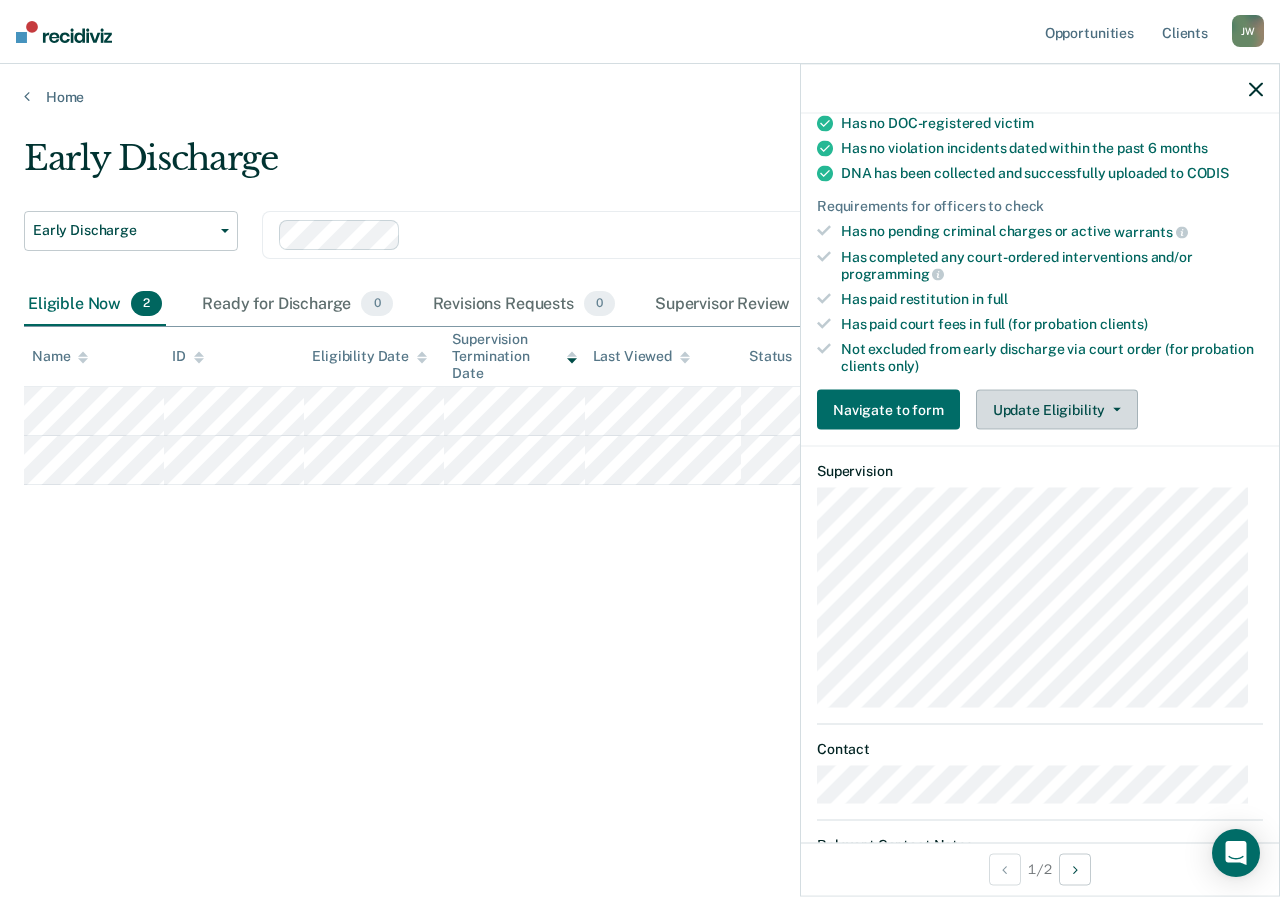 click on "Update Eligibility" at bounding box center [1057, 410] 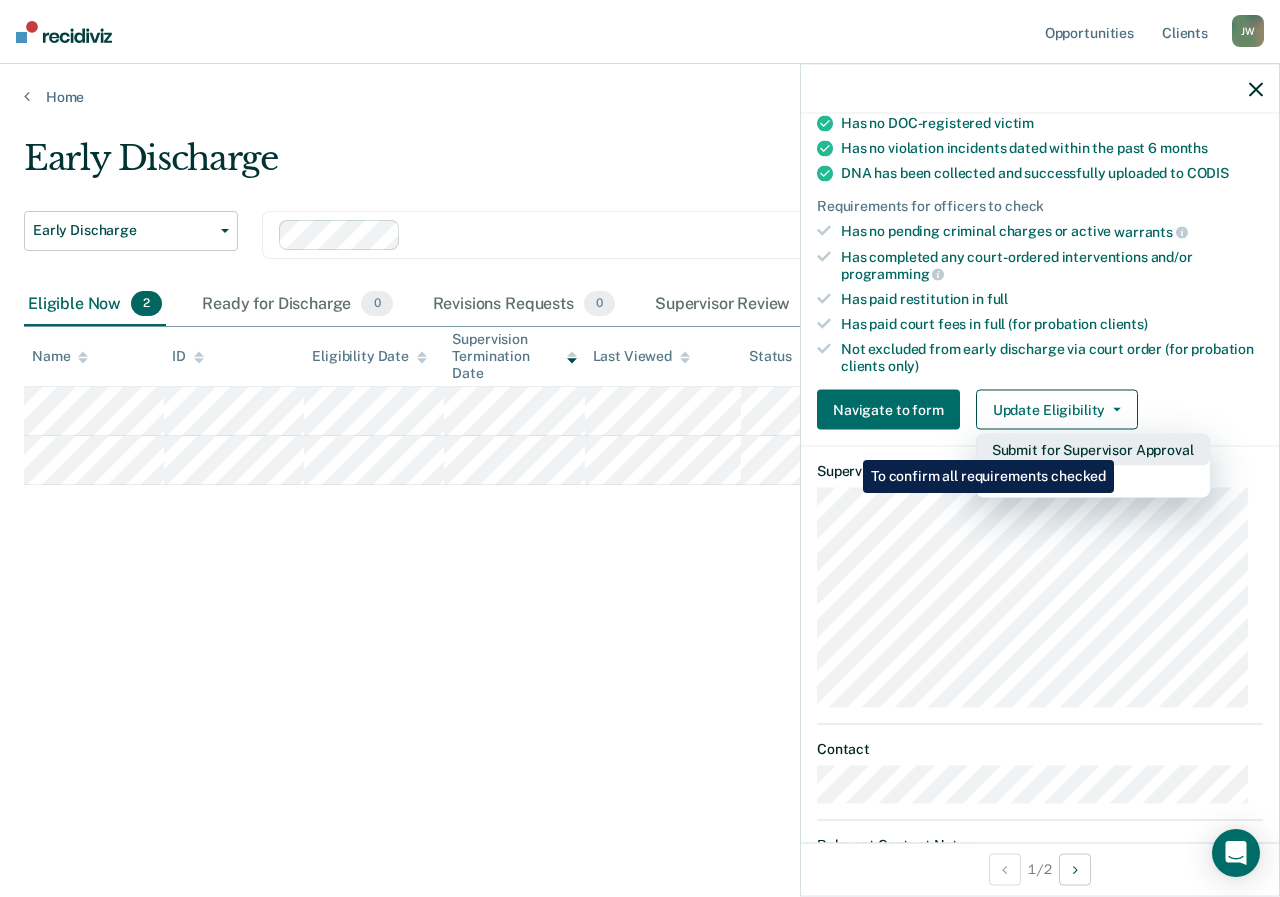 click on "Submit for Supervisor Approval" at bounding box center (1093, 450) 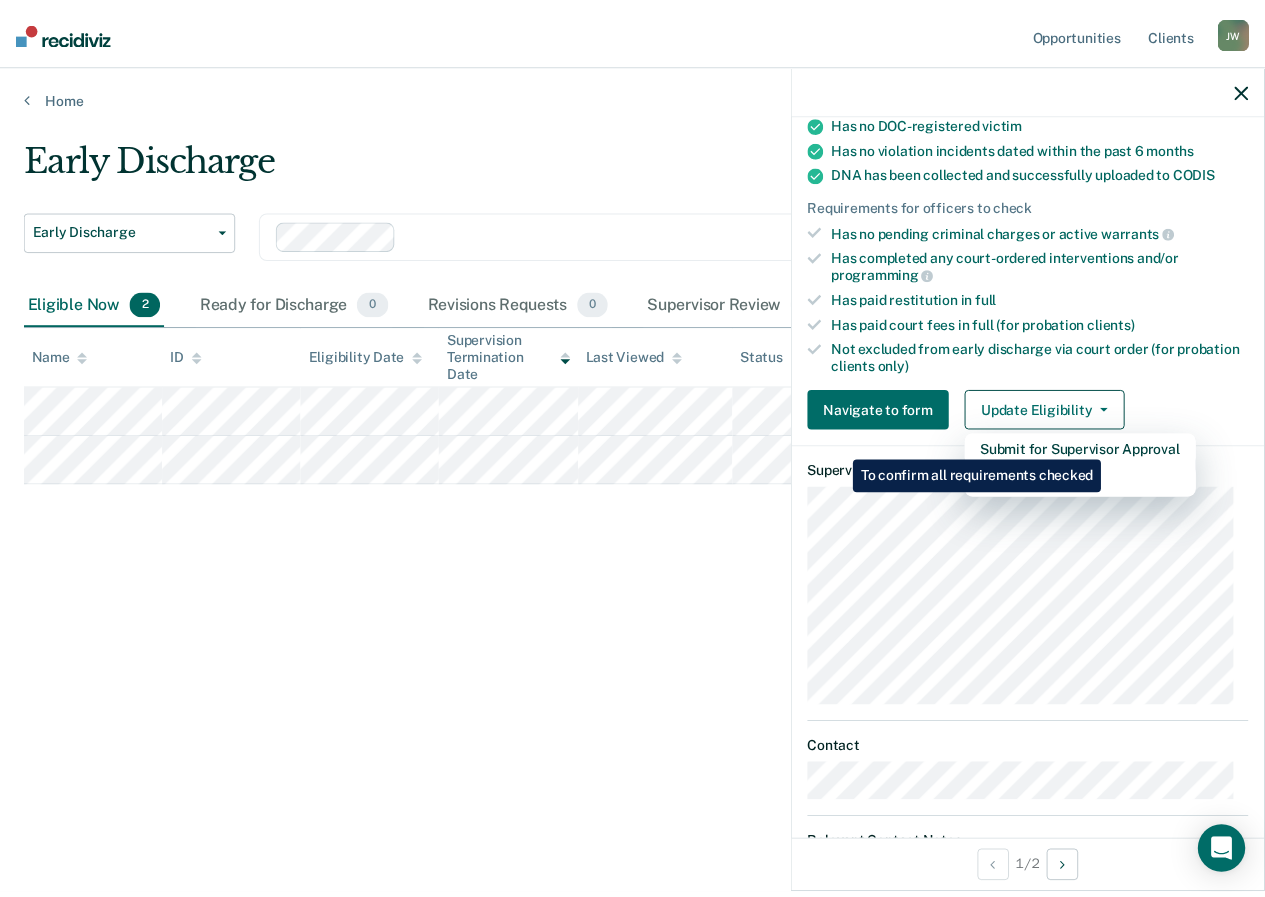 scroll, scrollTop: 234, scrollLeft: 0, axis: vertical 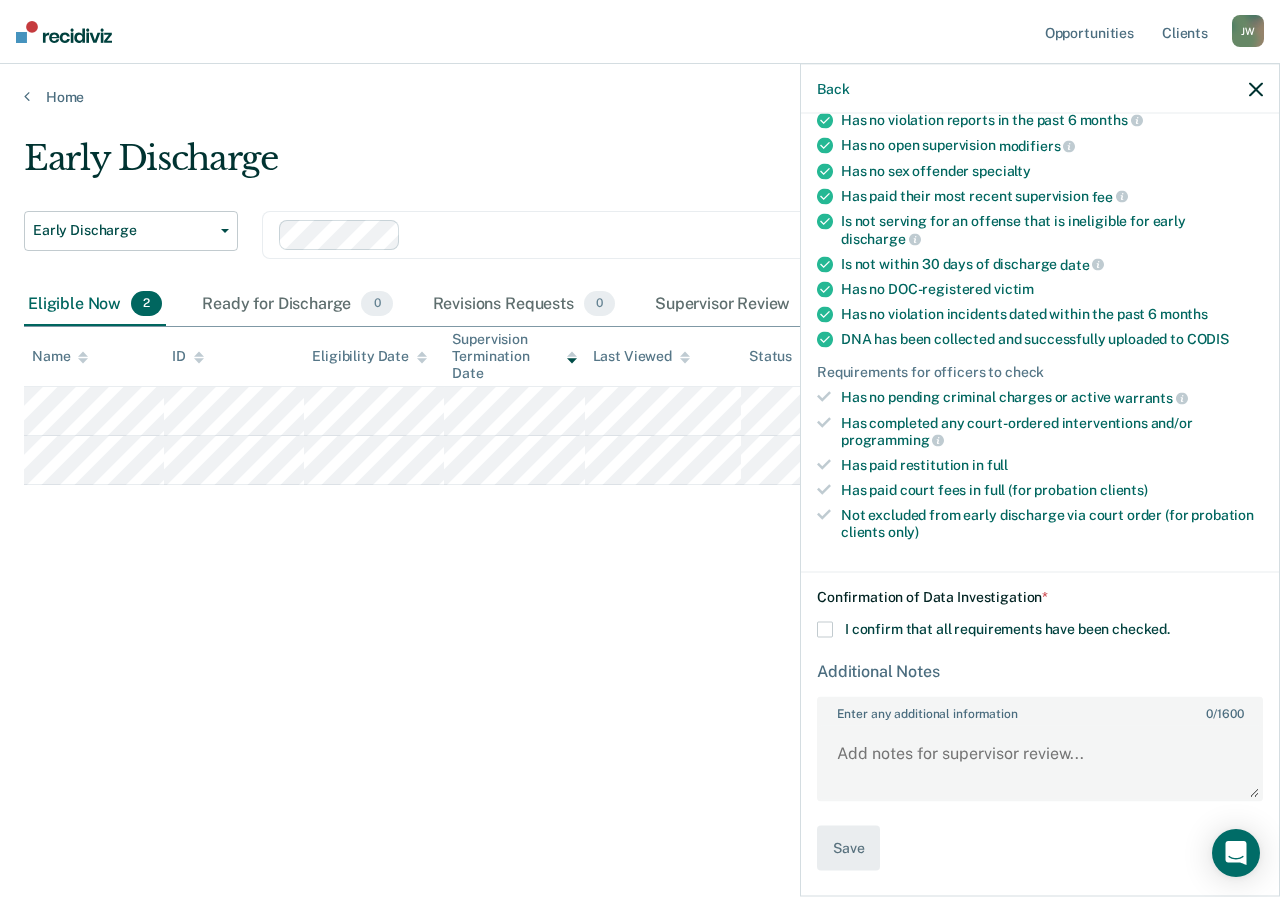 click at bounding box center (825, 630) 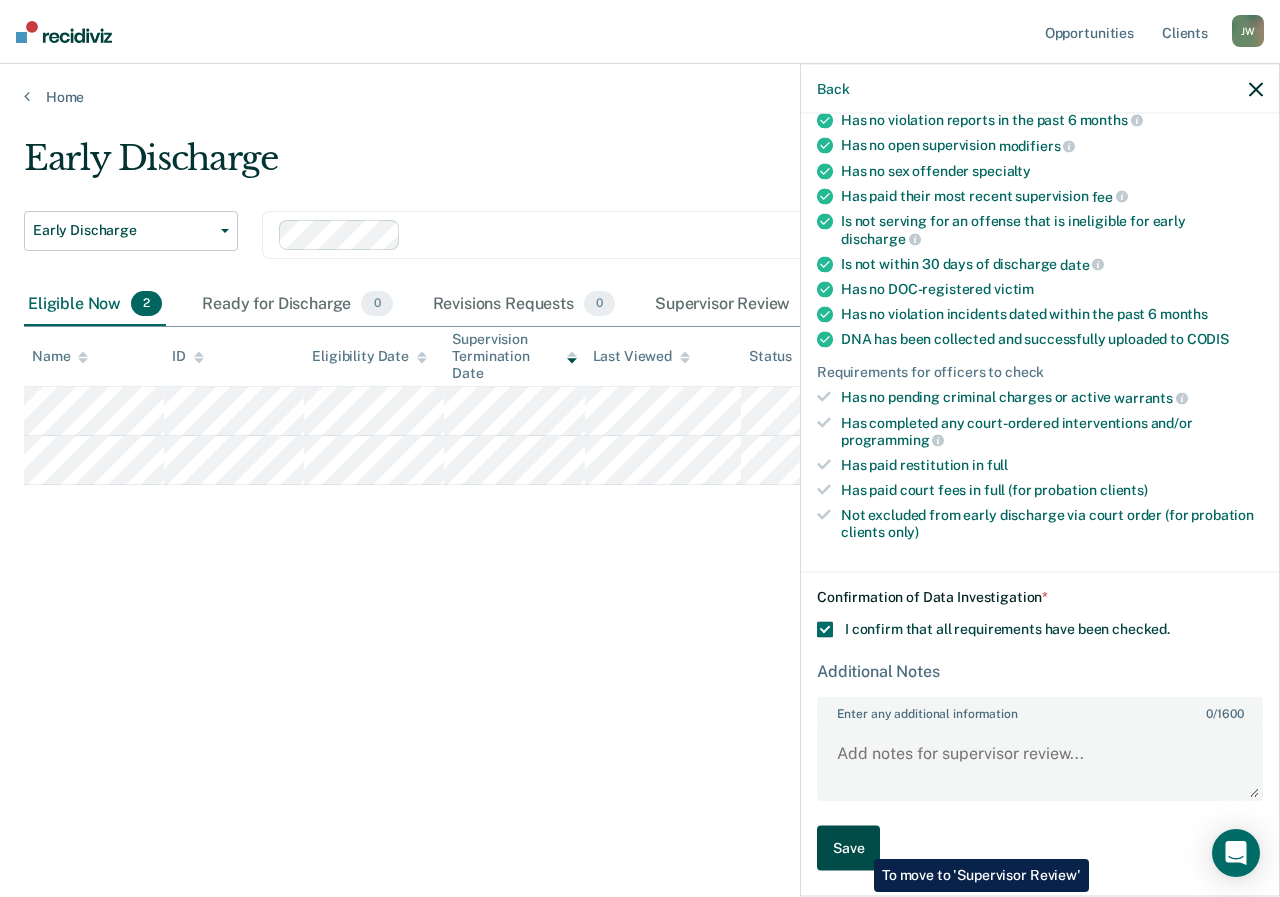 click on "Save" at bounding box center (848, 848) 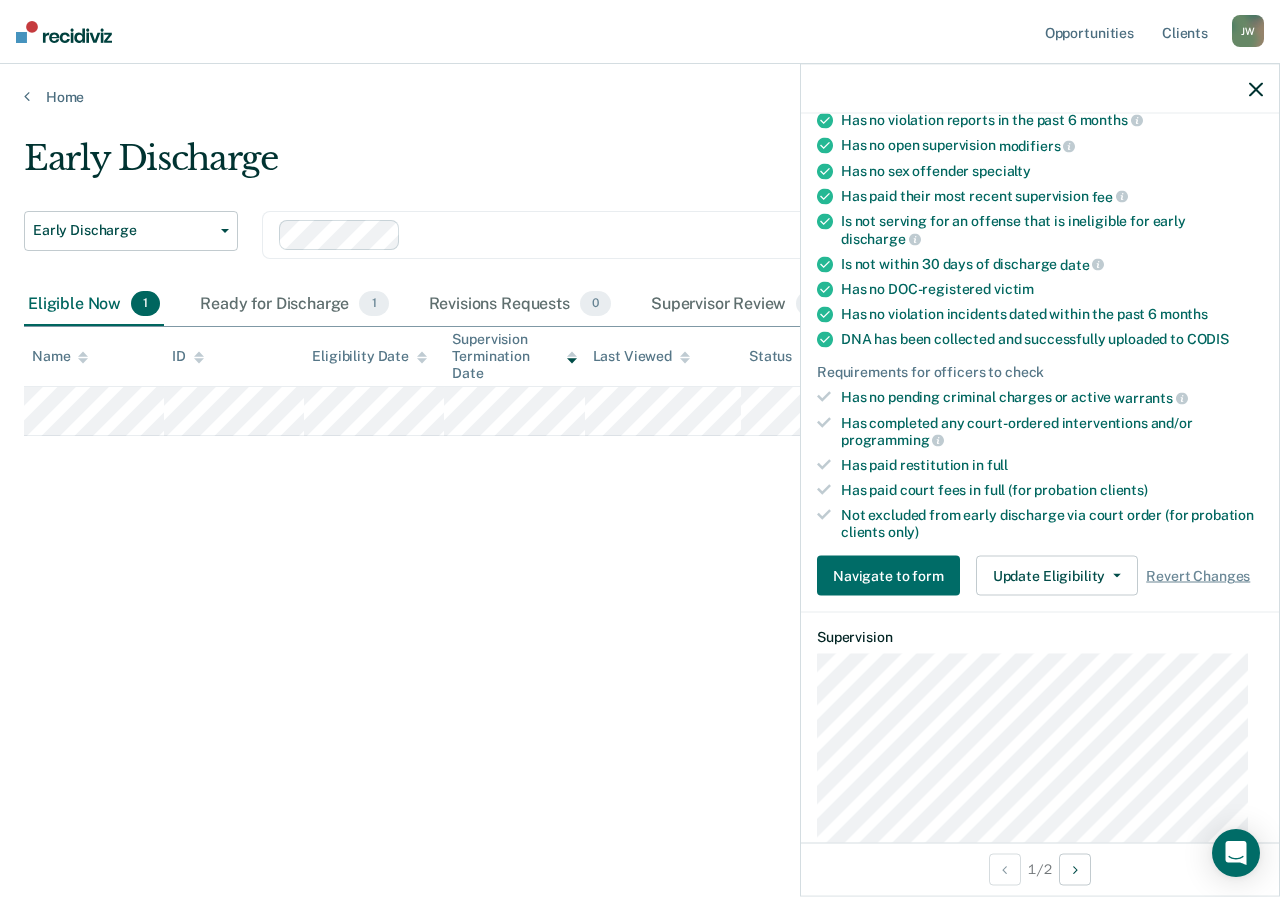 click 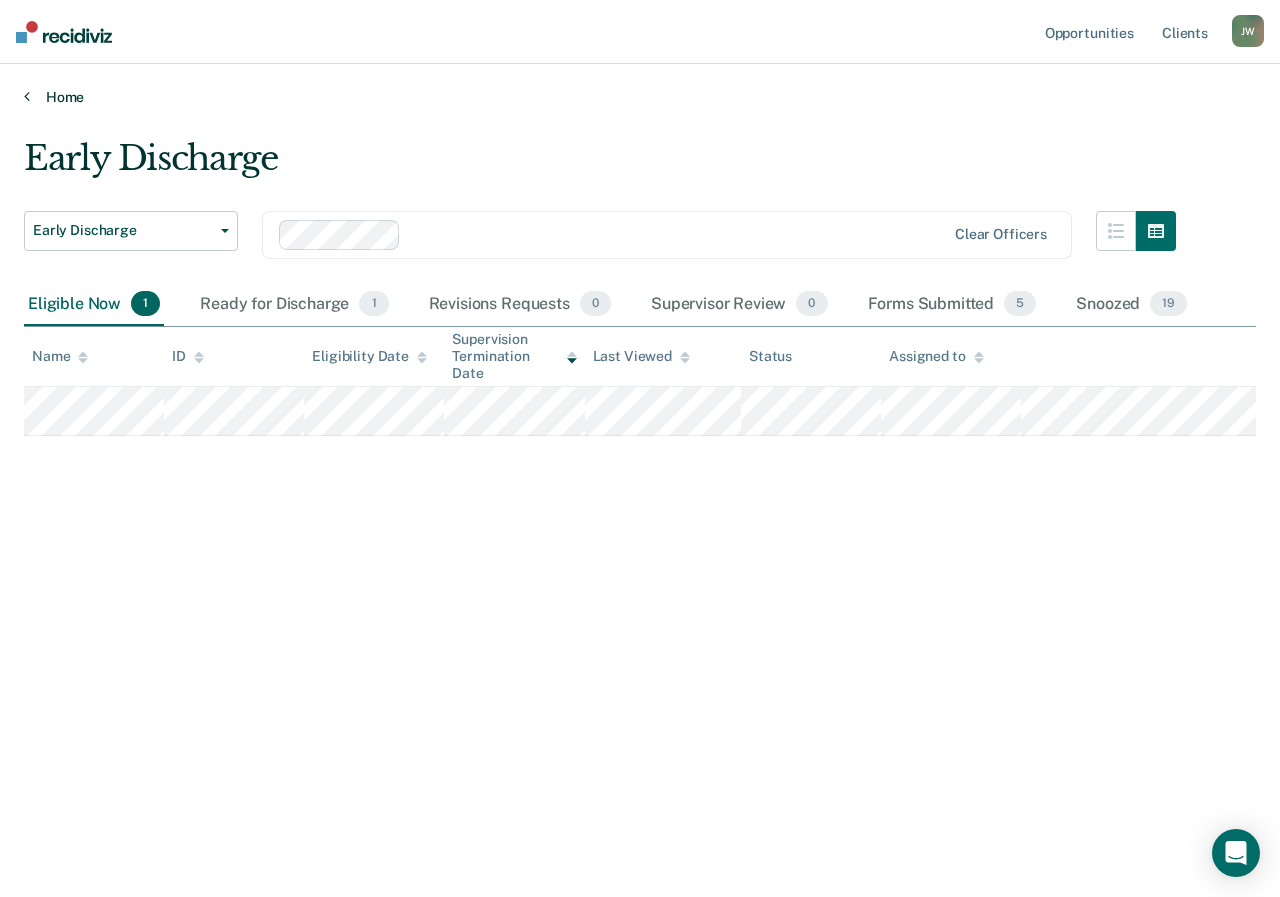 click on "Home" at bounding box center (640, 97) 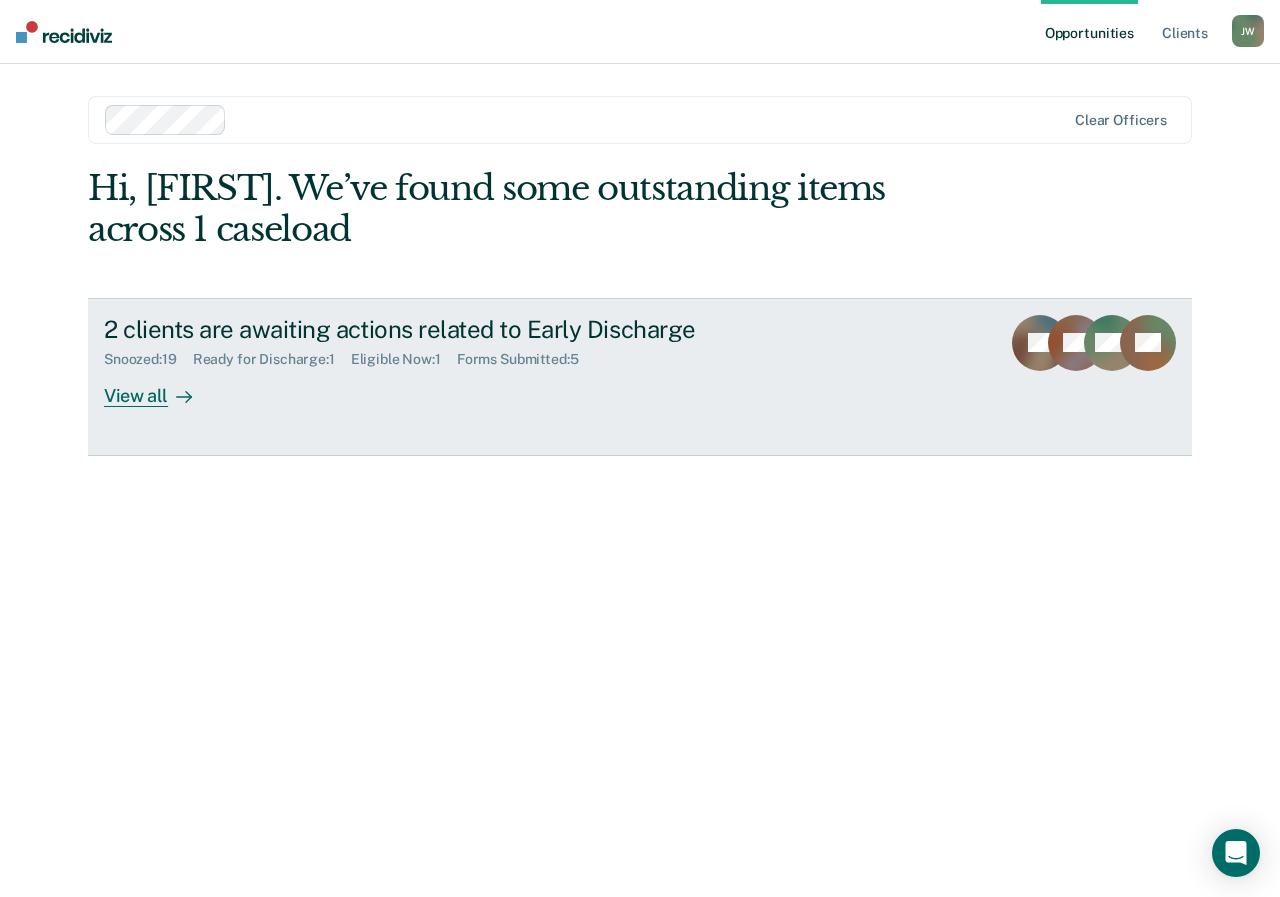 click on "View all" at bounding box center [160, 387] 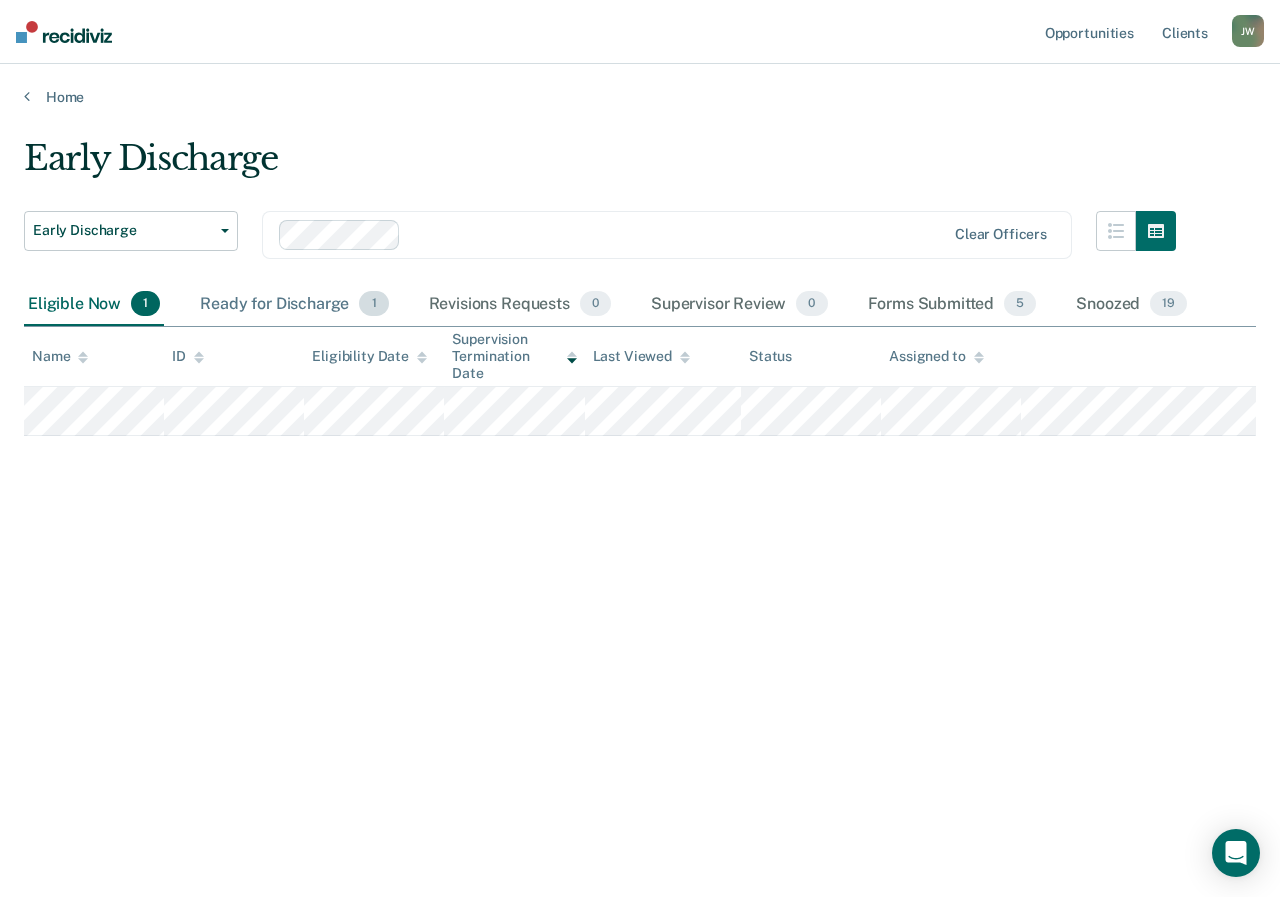 click on "Ready for Discharge 1" at bounding box center [294, 305] 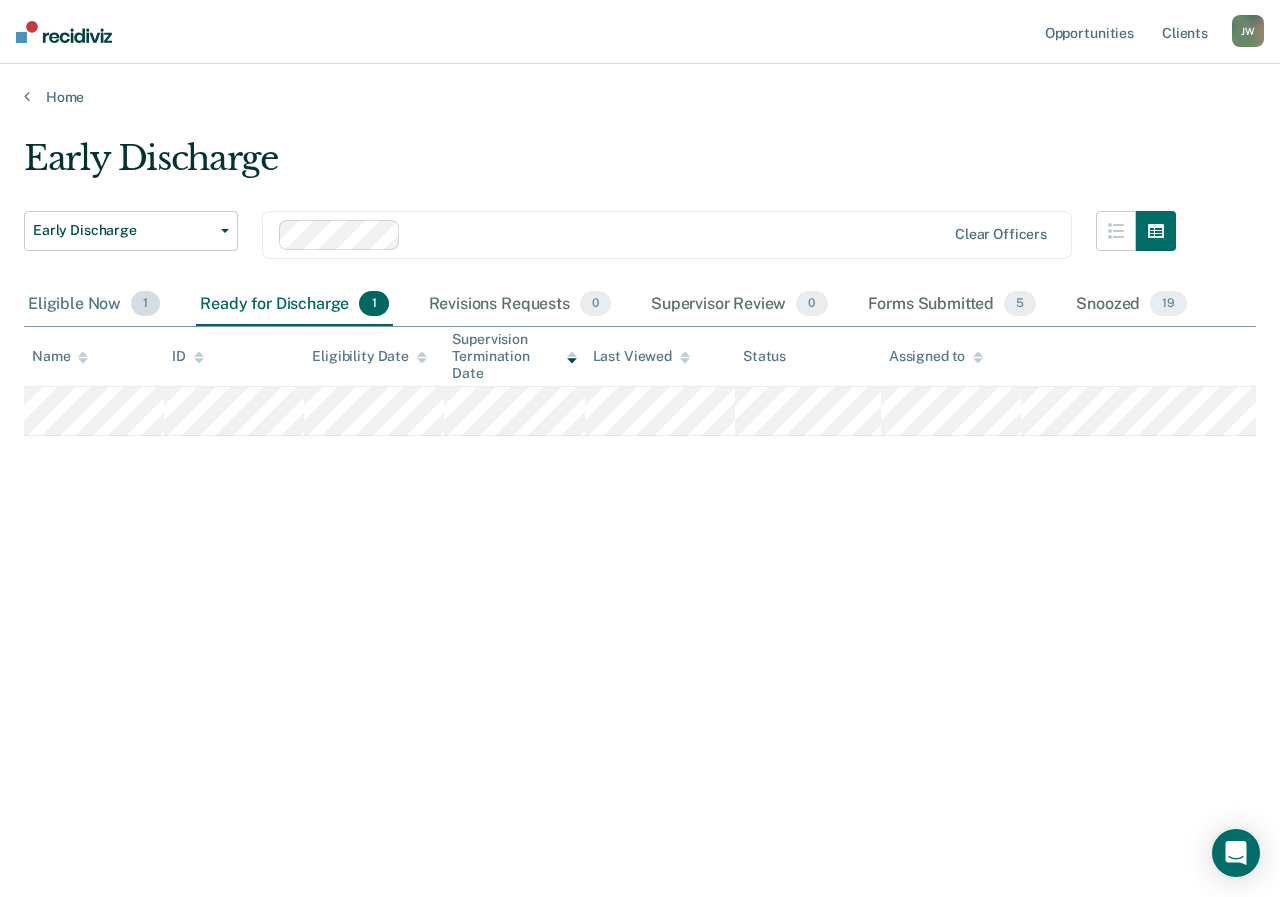 click on "Eligible Now 1" at bounding box center [94, 305] 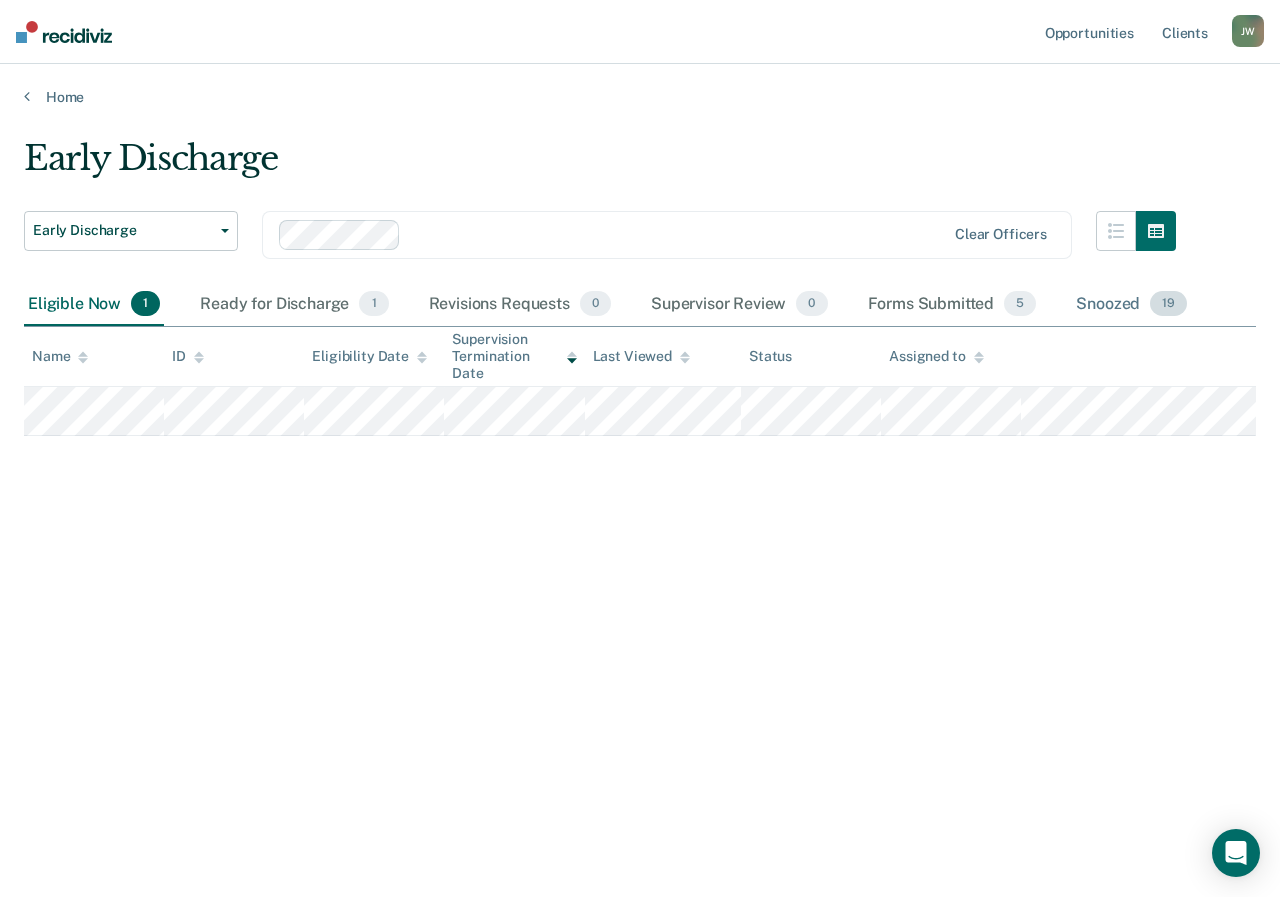click on "Snoozed 19" at bounding box center [1131, 305] 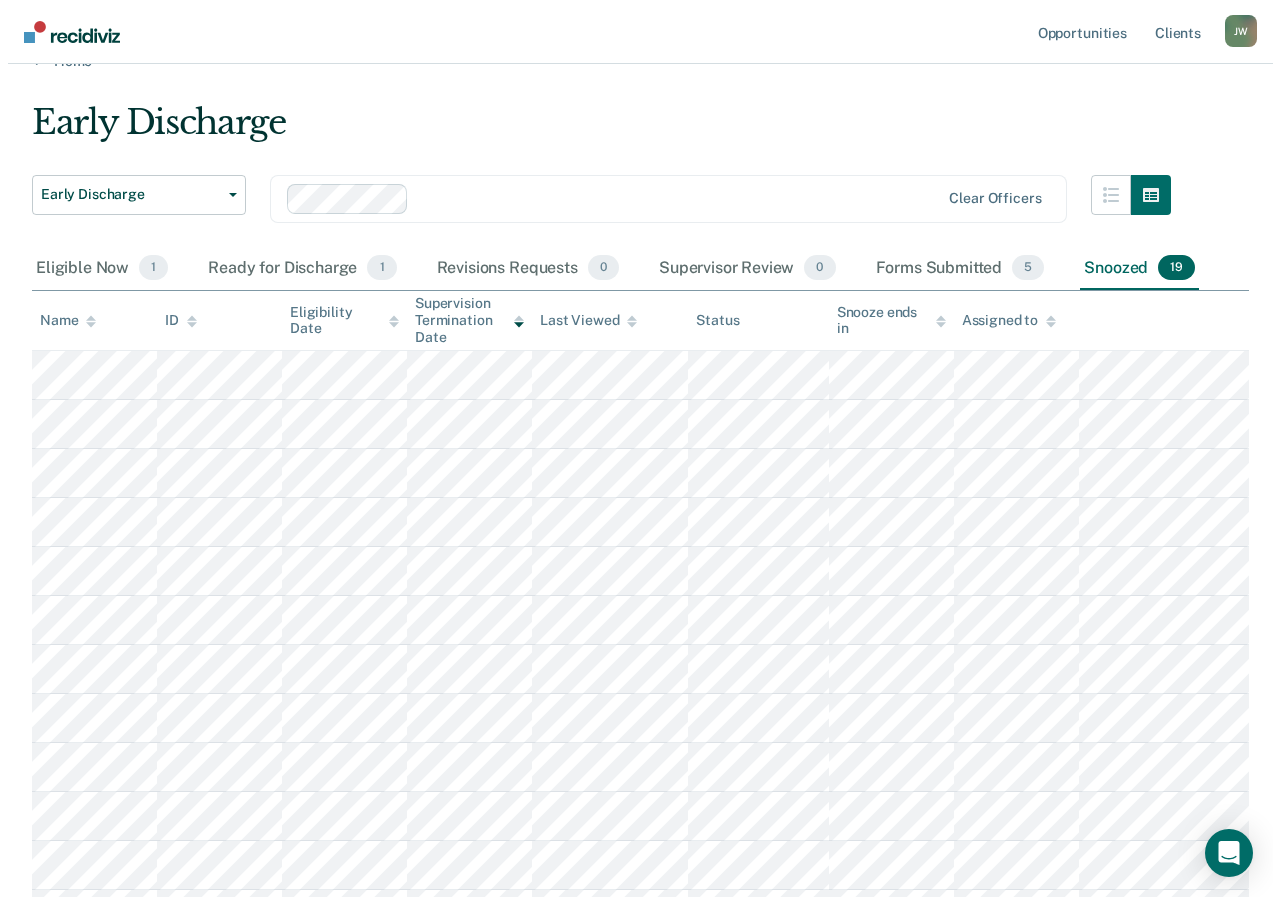 scroll, scrollTop: 0, scrollLeft: 0, axis: both 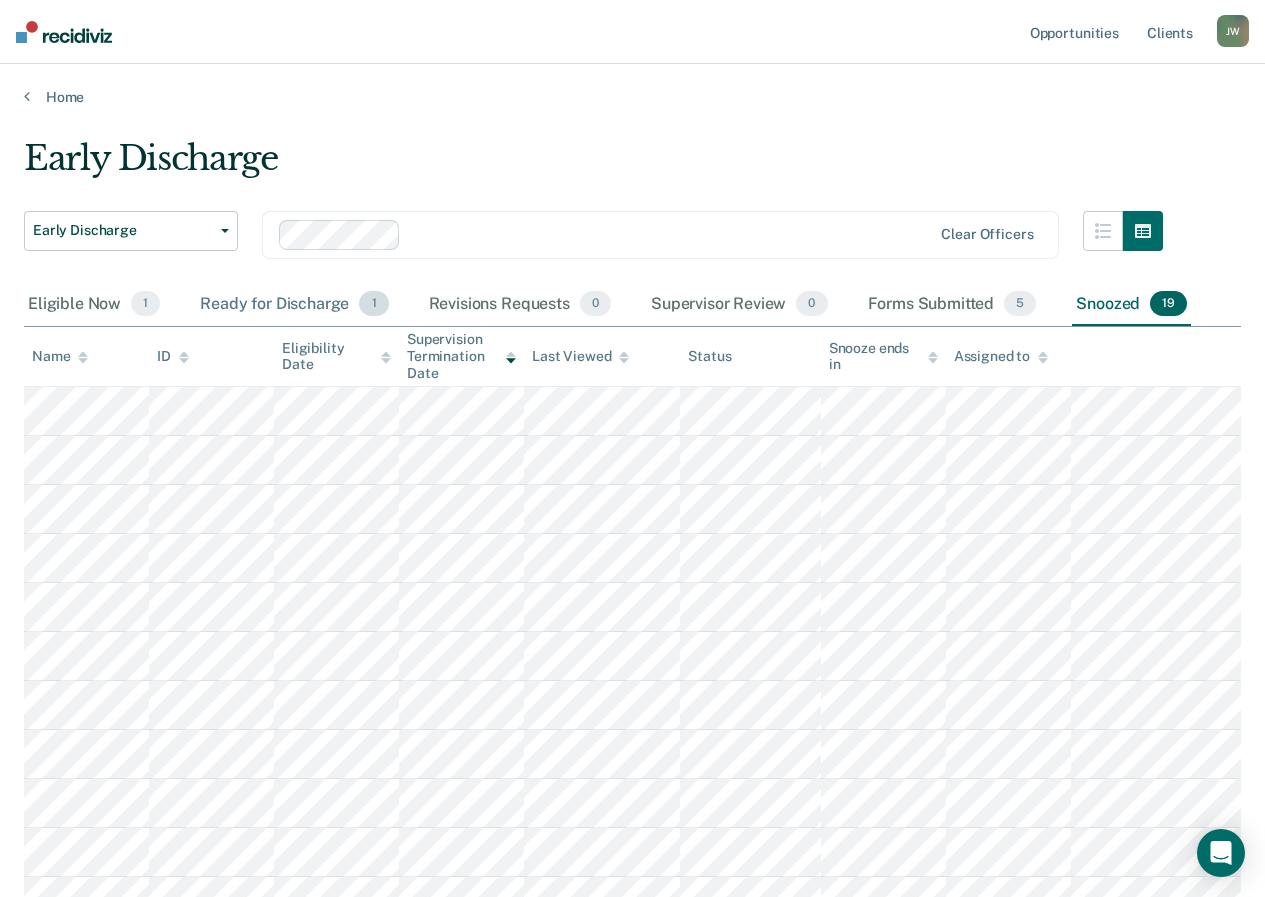 click on "Ready for Discharge 1" at bounding box center [294, 305] 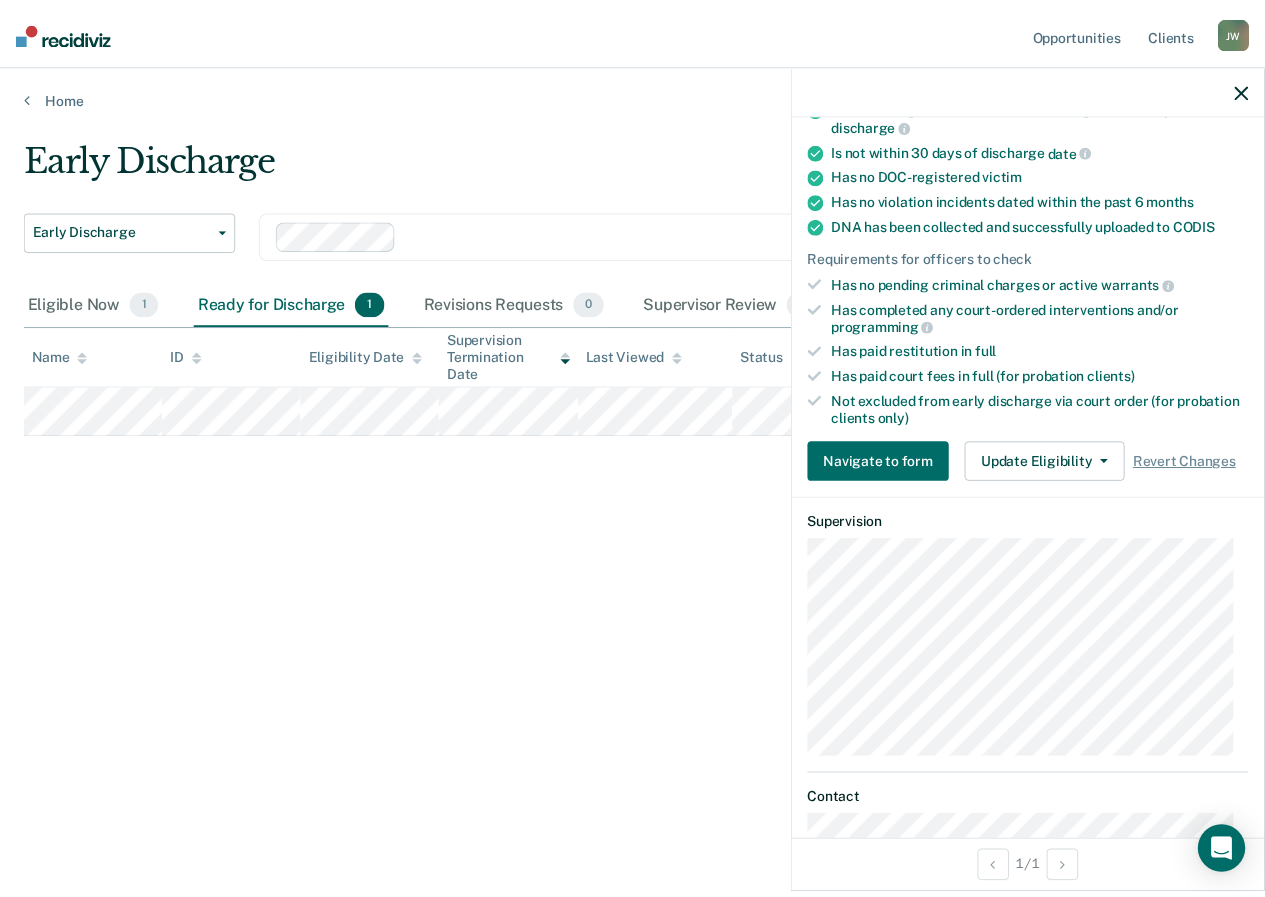 scroll, scrollTop: 362, scrollLeft: 0, axis: vertical 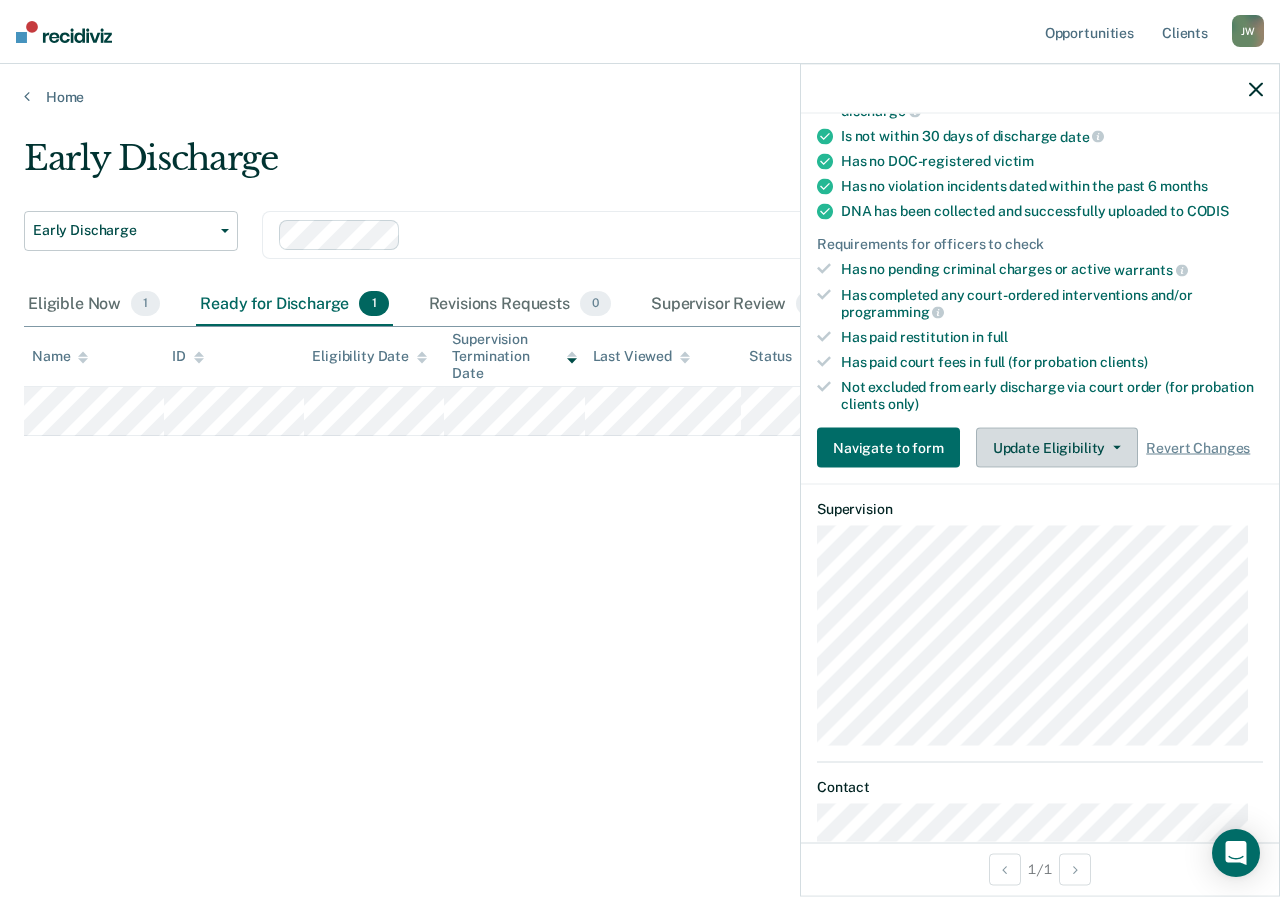 click on "Update Eligibility" at bounding box center [1057, 448] 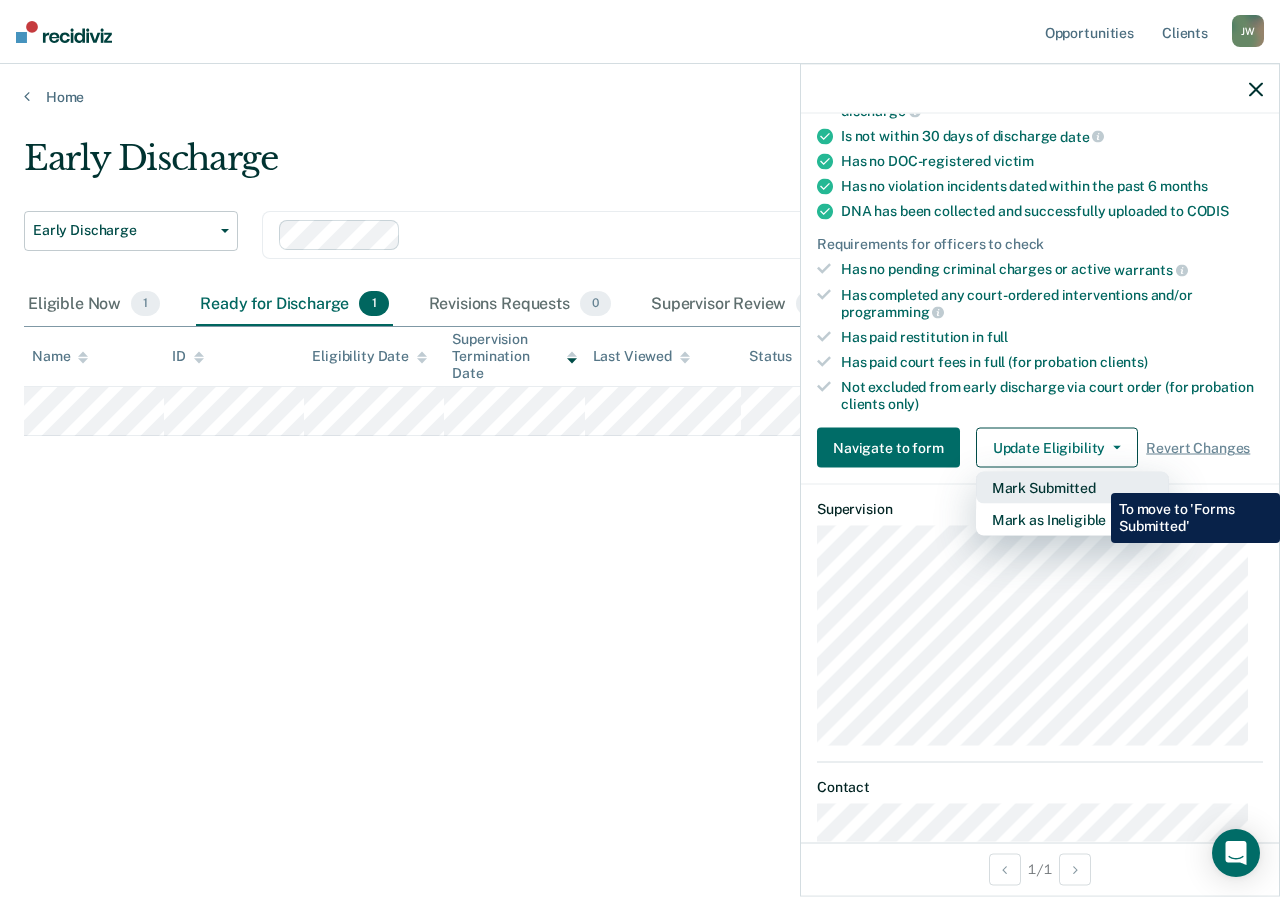 click on "Mark Submitted" at bounding box center [1072, 488] 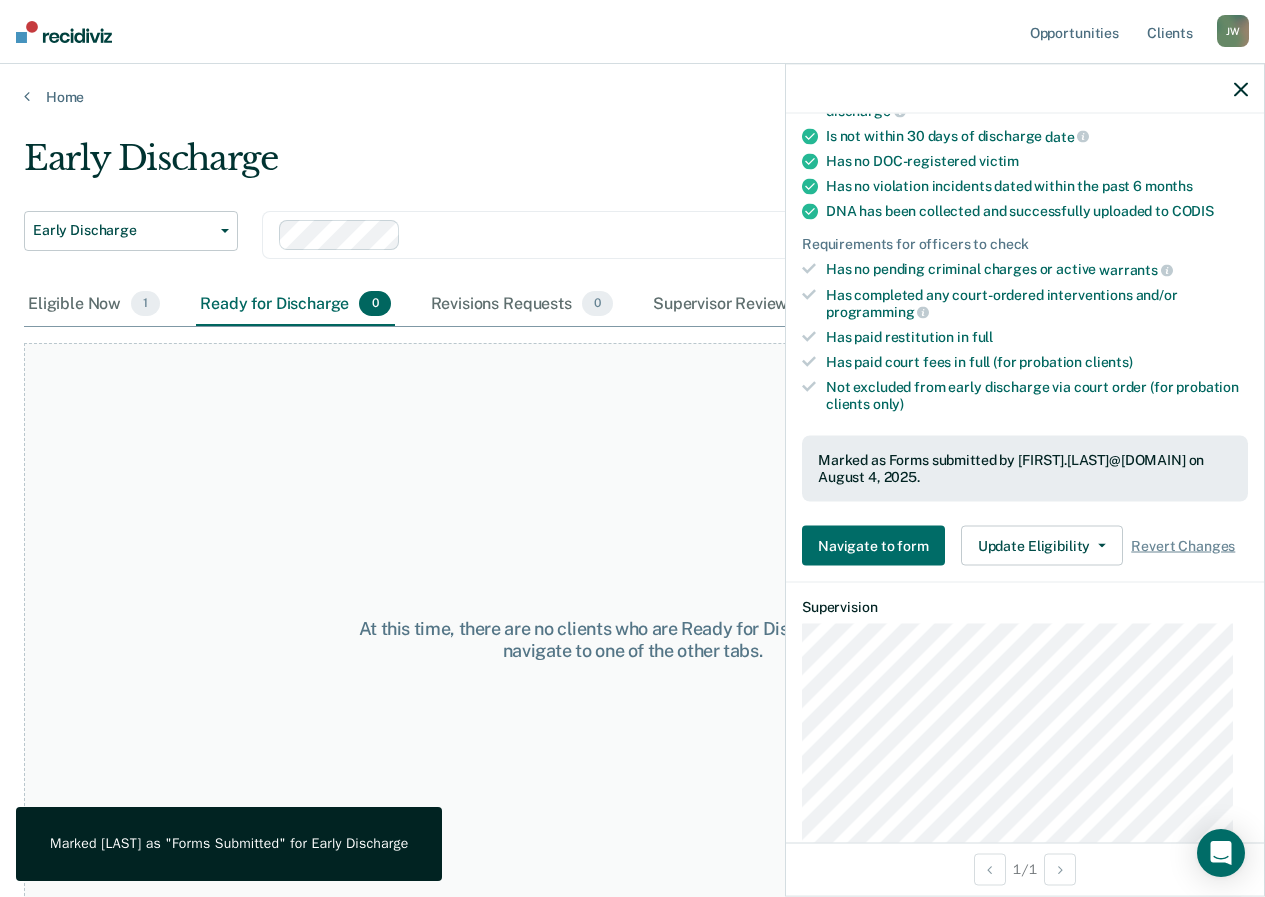 click 